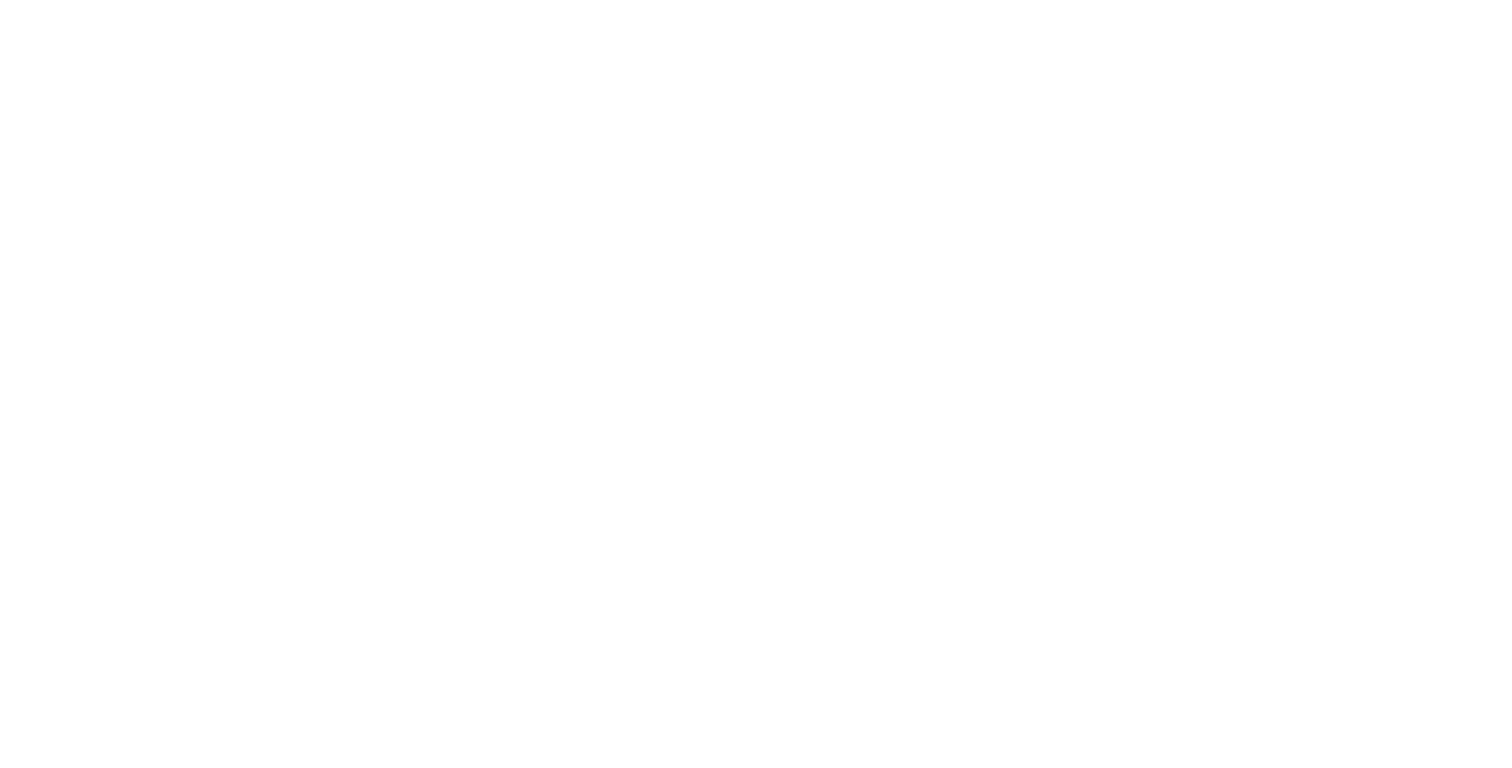scroll, scrollTop: 0, scrollLeft: 0, axis: both 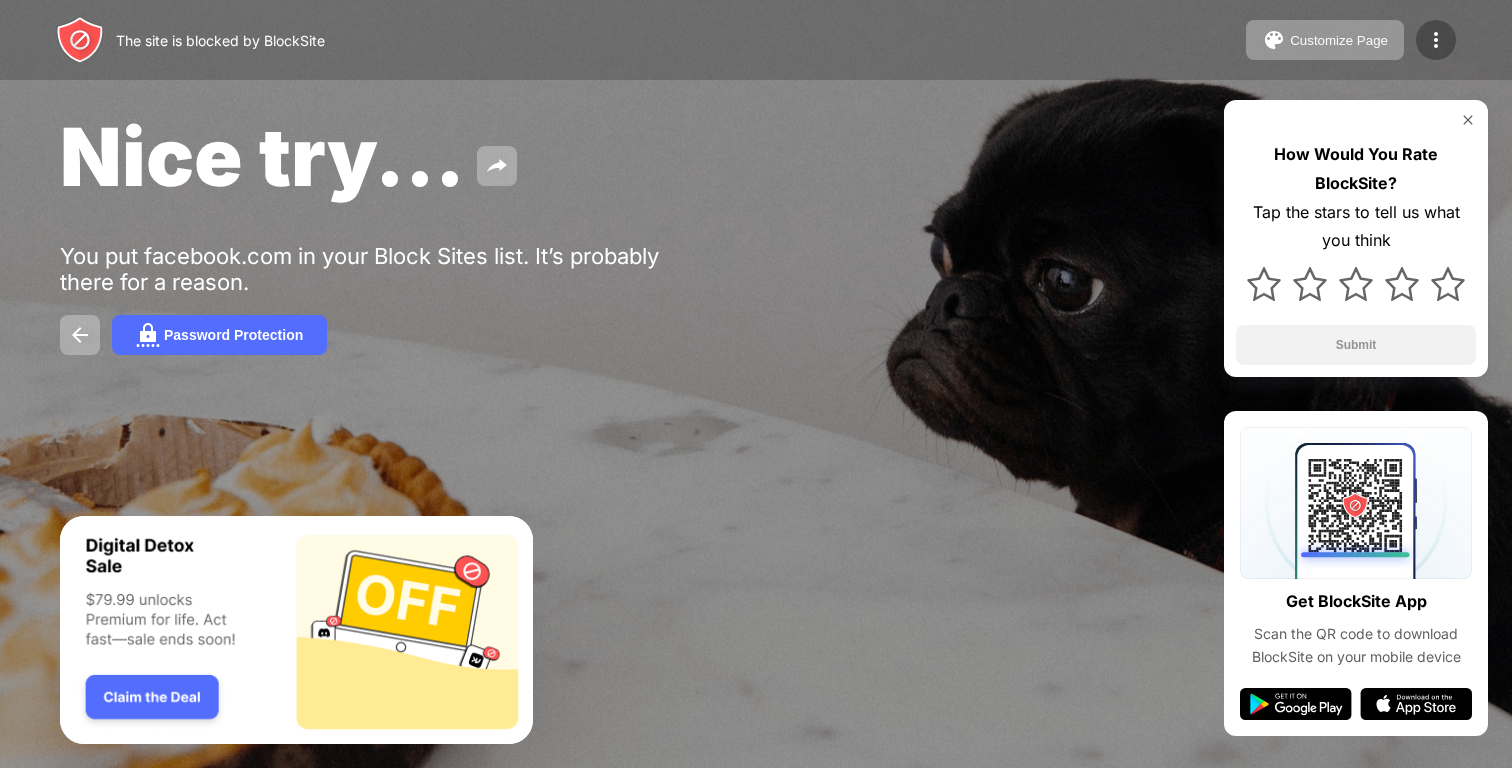 click at bounding box center [1436, 40] 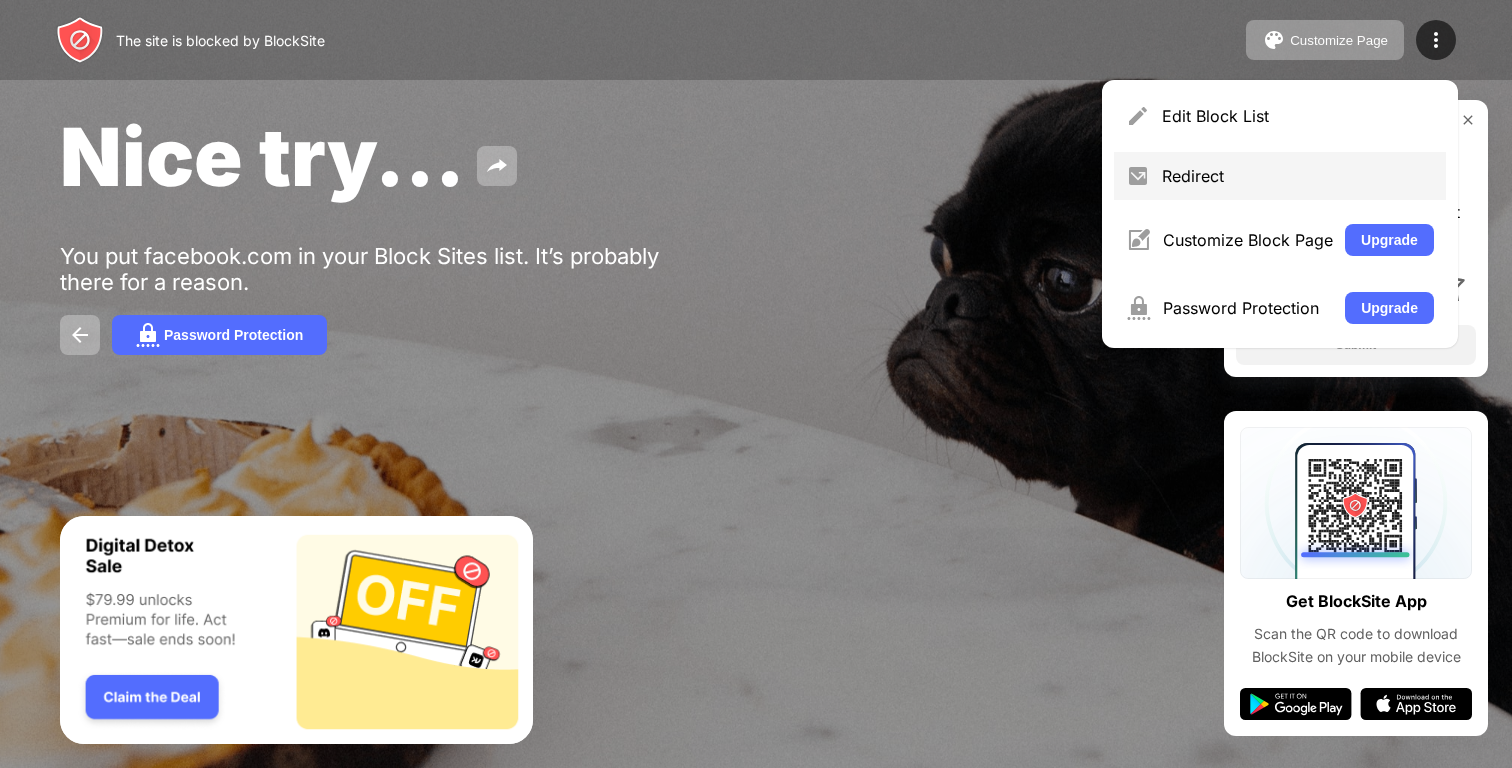 click on "Redirect" at bounding box center (1298, 176) 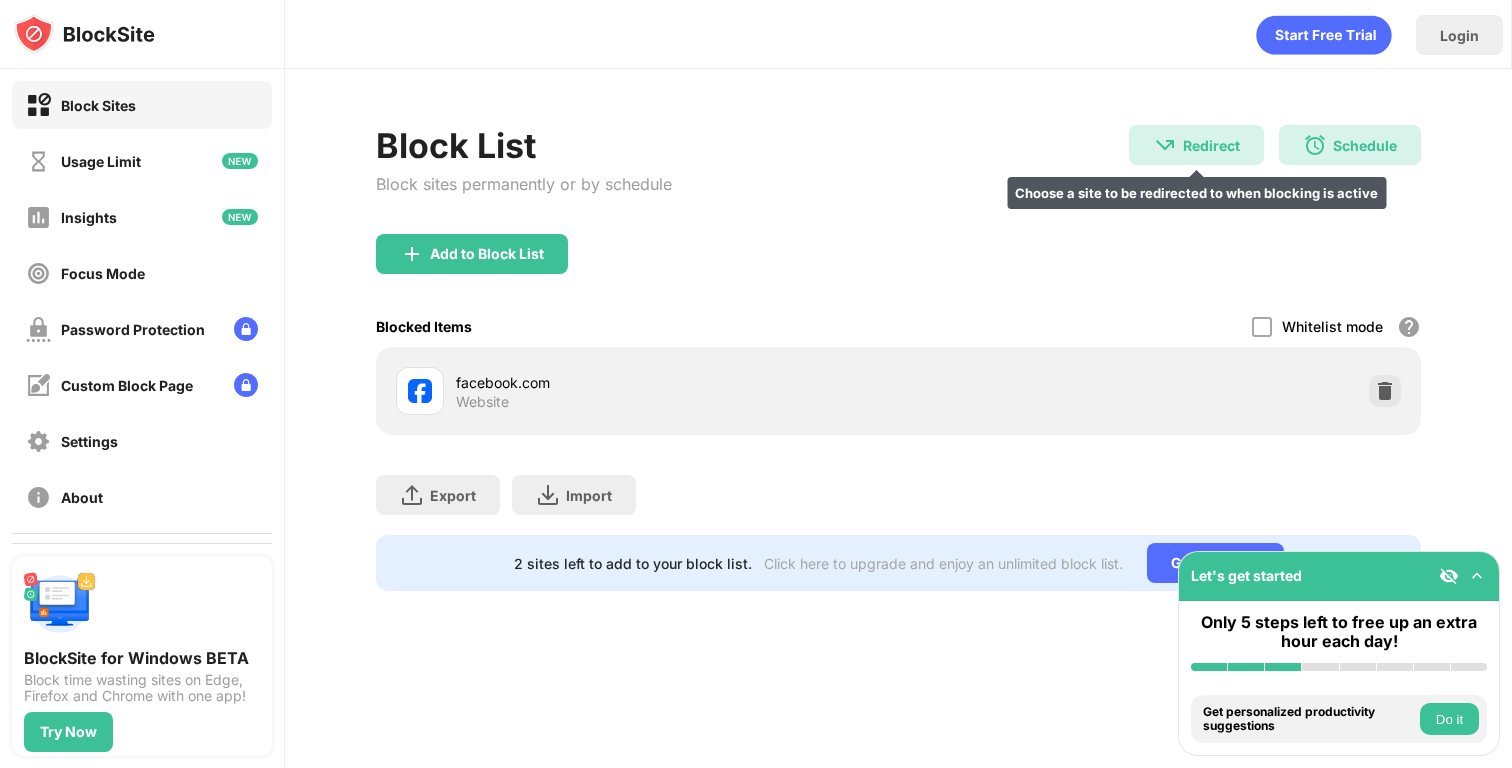 click on "Redirect" at bounding box center [1211, 145] 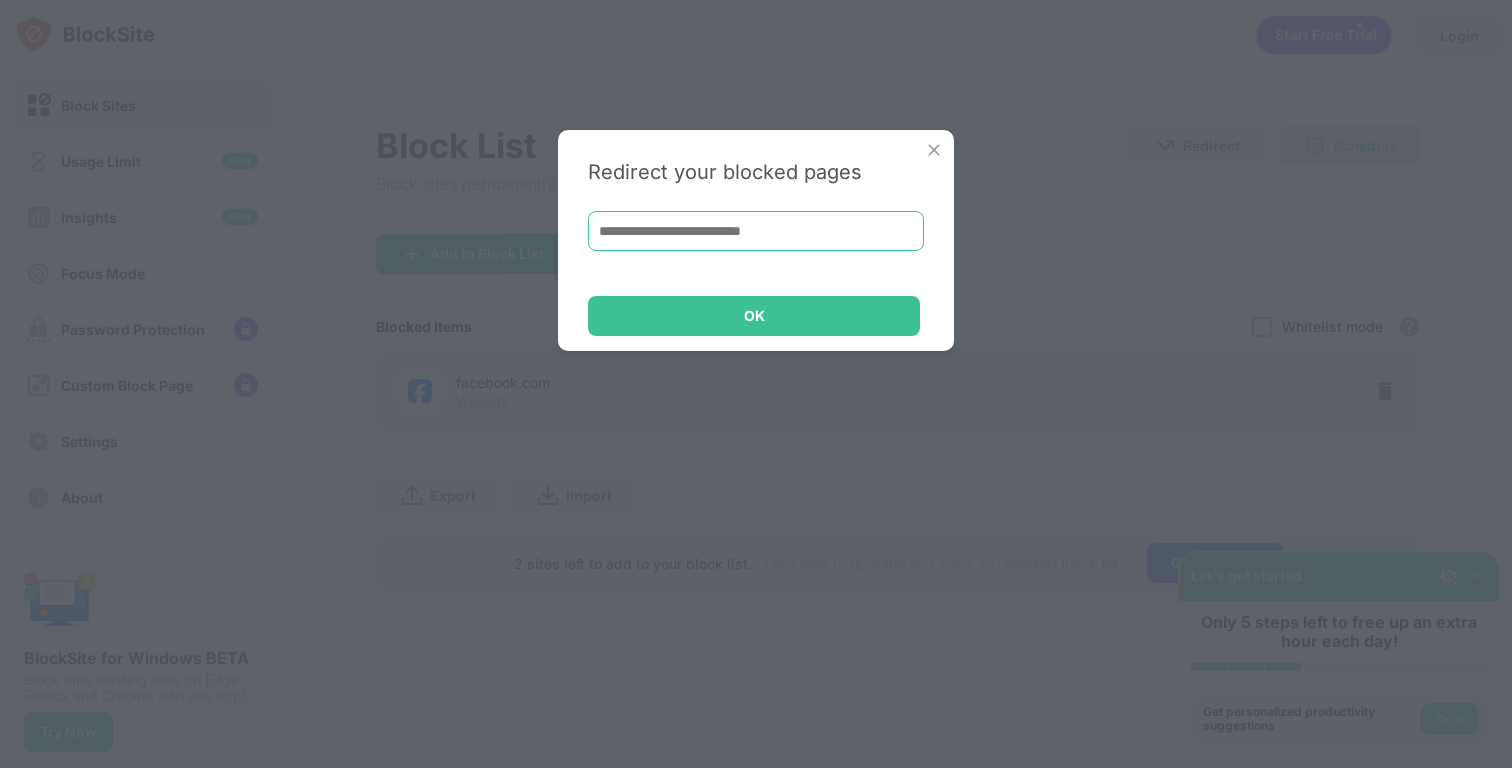 click at bounding box center [756, 231] 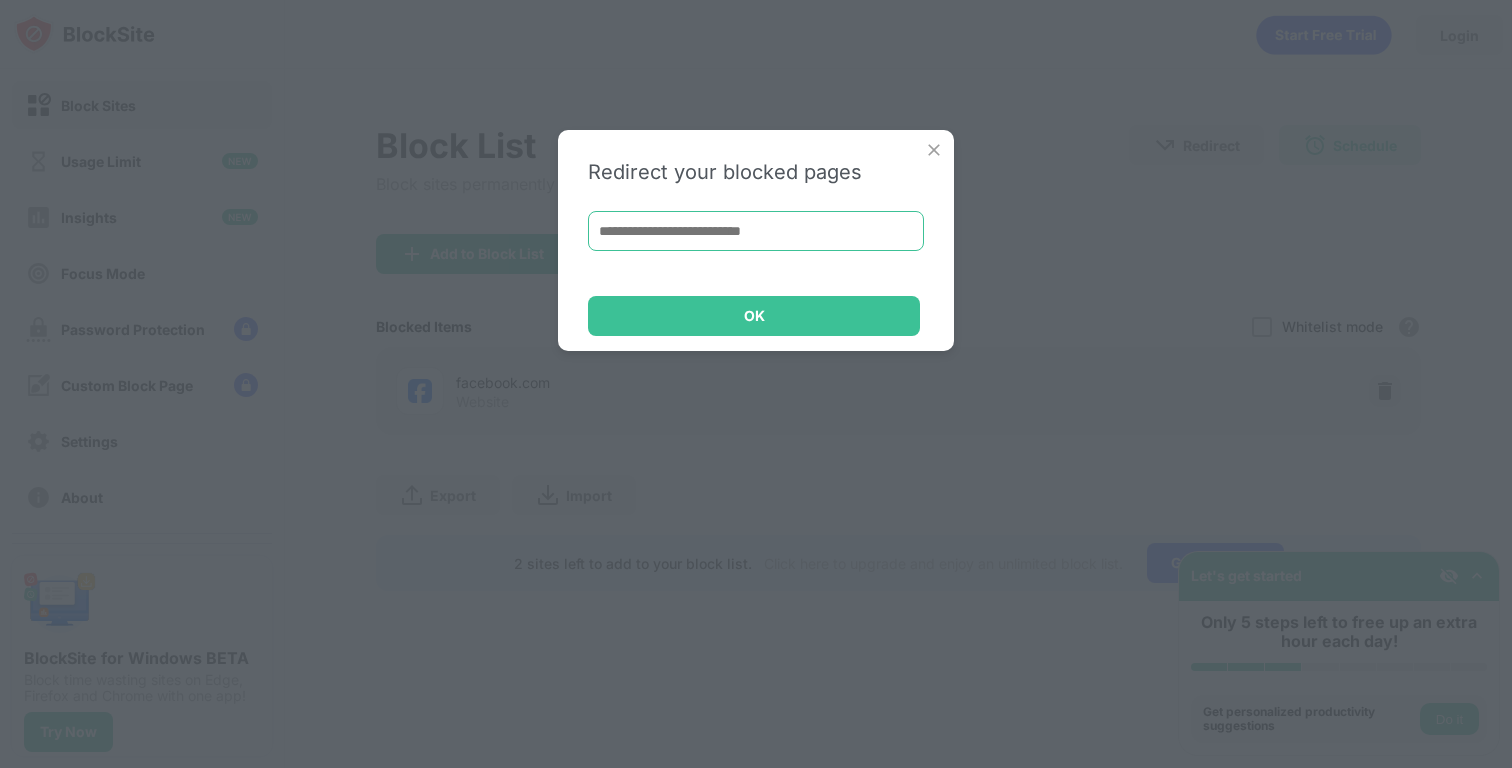 click at bounding box center (756, 231) 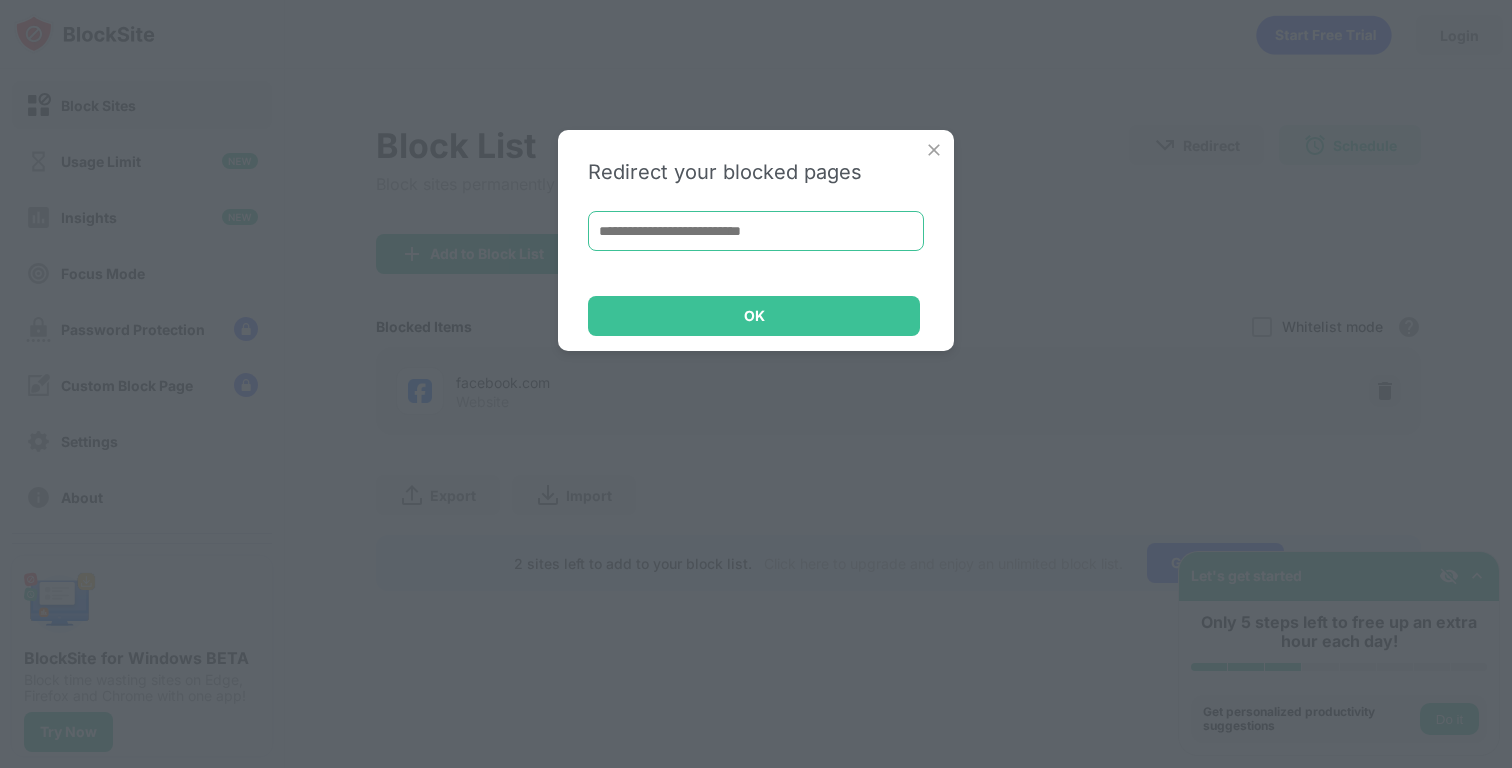 click at bounding box center [756, 231] 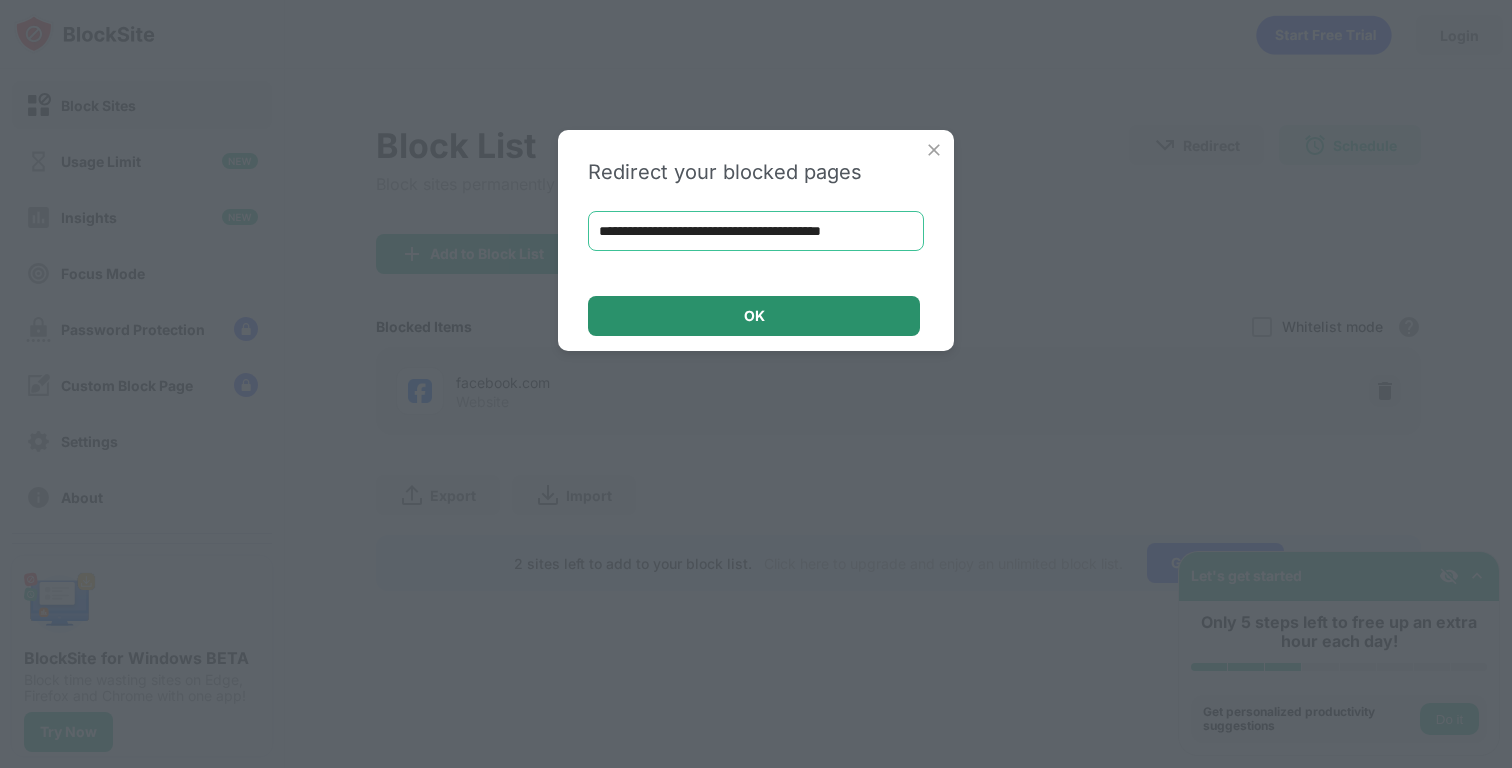 type on "**********" 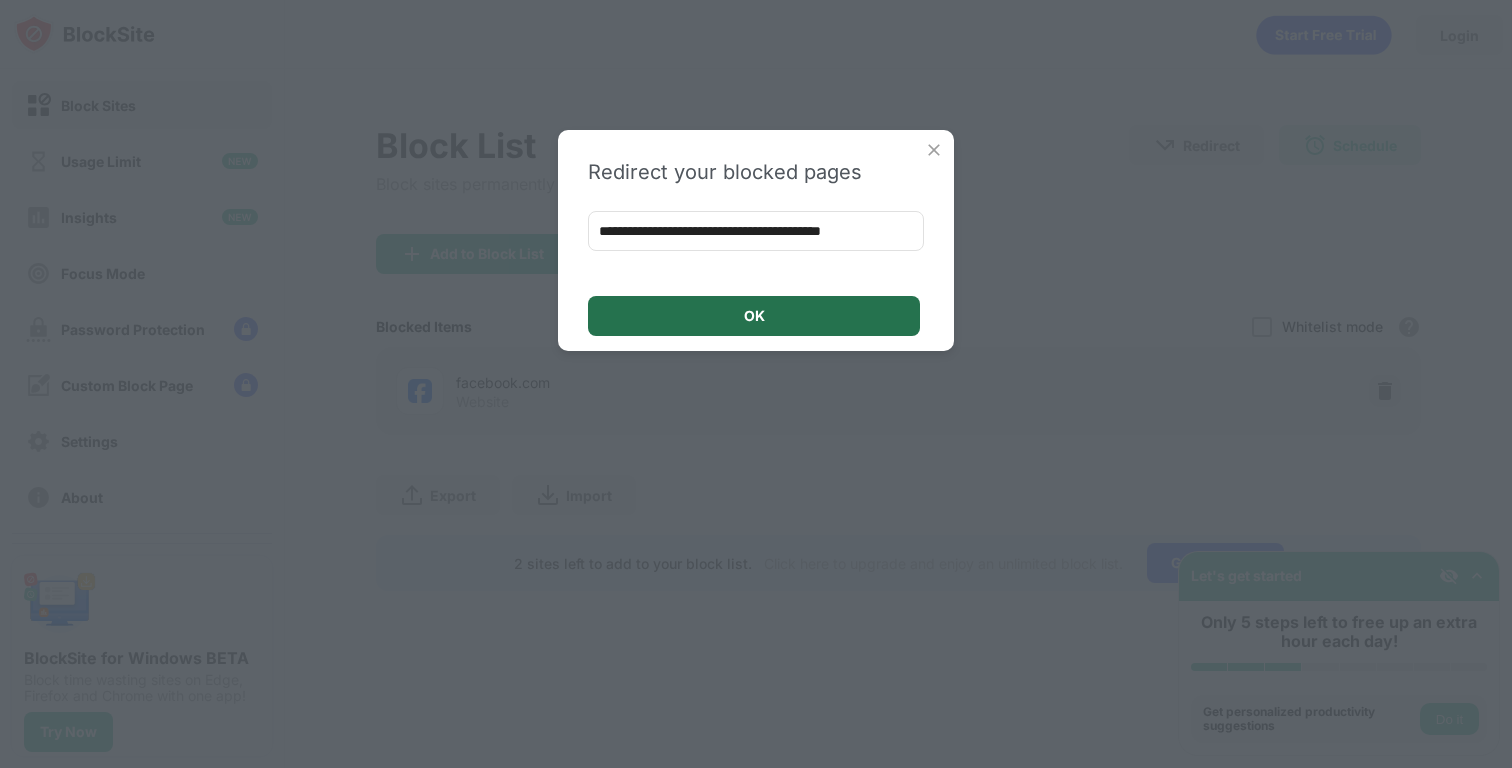 click on "OK" at bounding box center [754, 316] 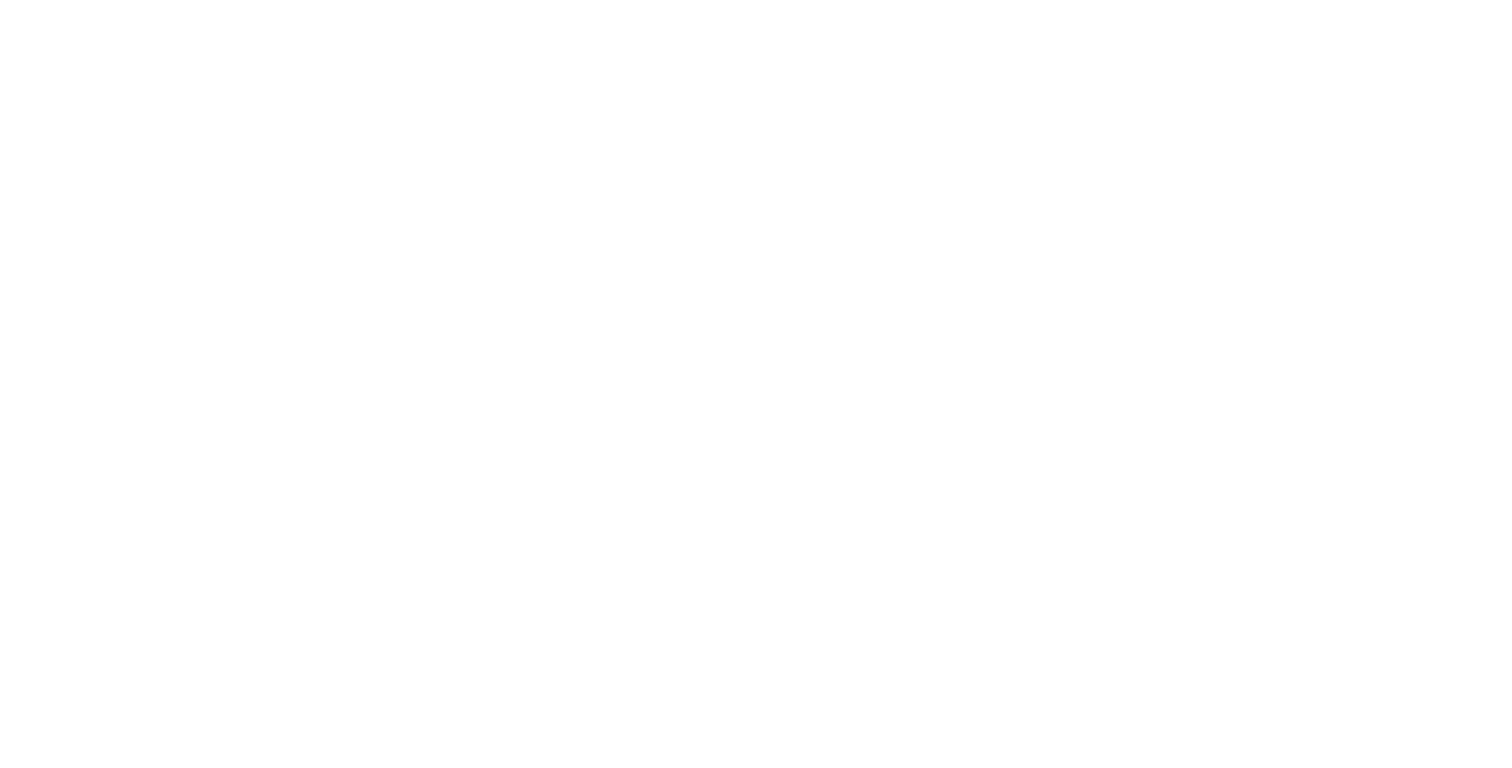 scroll, scrollTop: 0, scrollLeft: 0, axis: both 